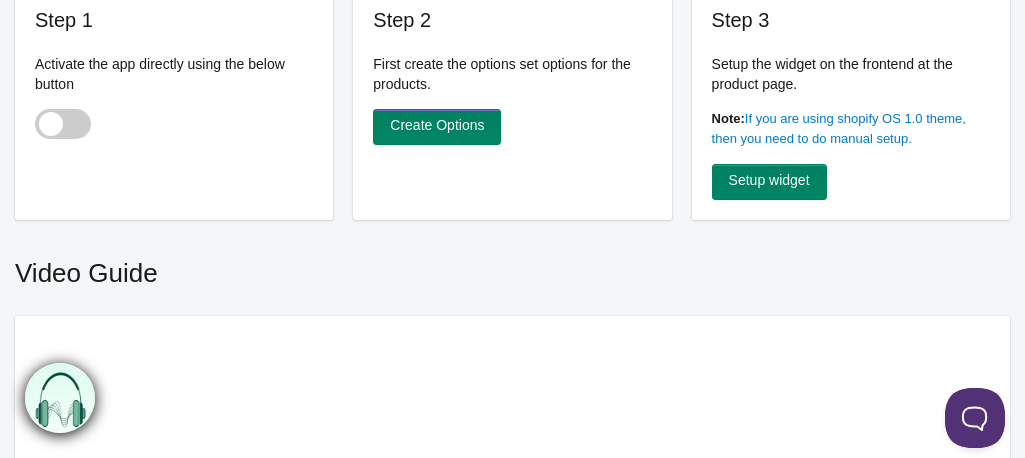 scroll, scrollTop: 400, scrollLeft: 0, axis: vertical 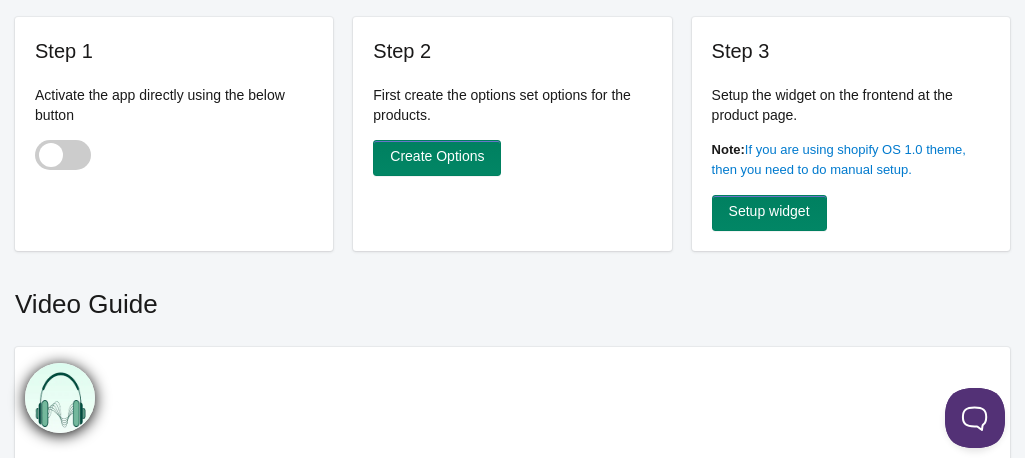 click at bounding box center [63, 155] 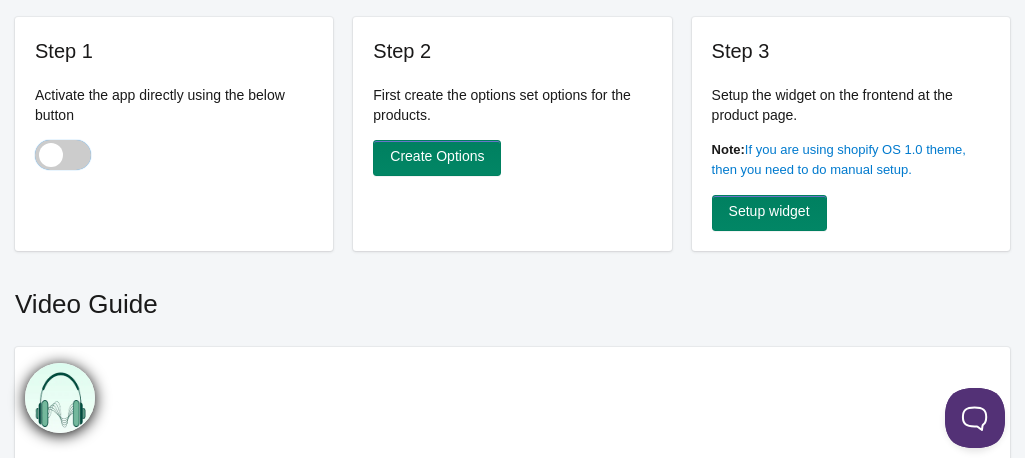 checkbox on "true" 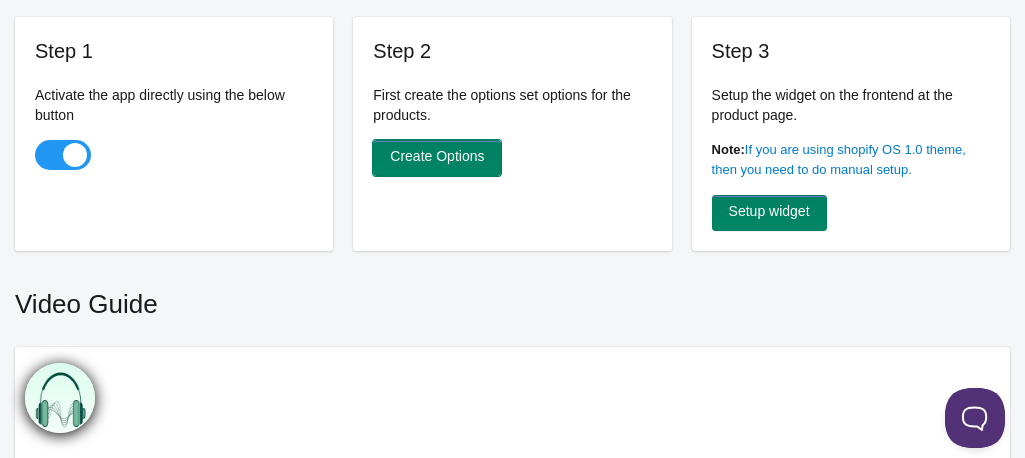 click on "Create Options" at bounding box center (437, 158) 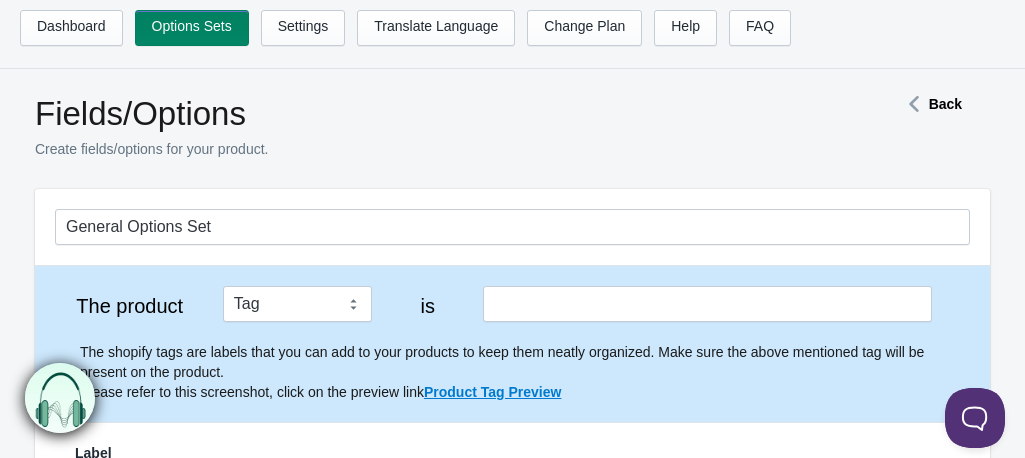 scroll, scrollTop: 0, scrollLeft: 0, axis: both 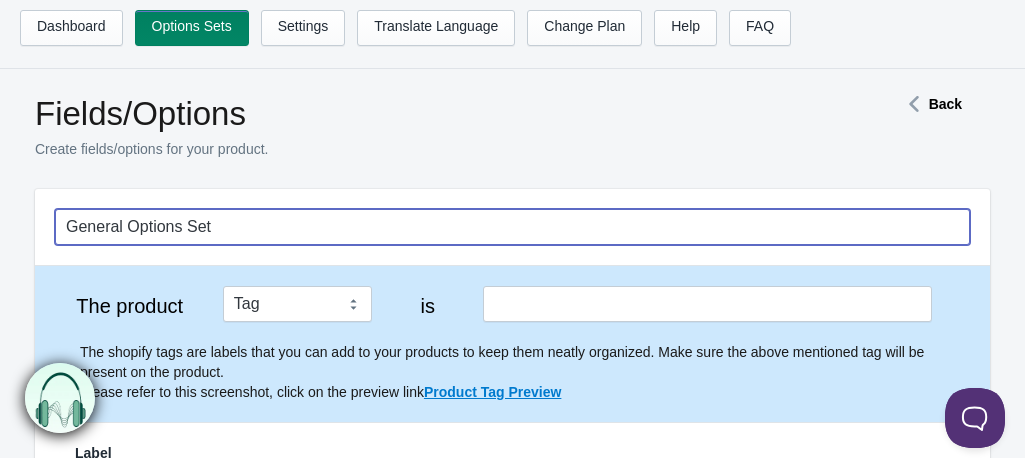 click on "General Options Set" at bounding box center [512, 227] 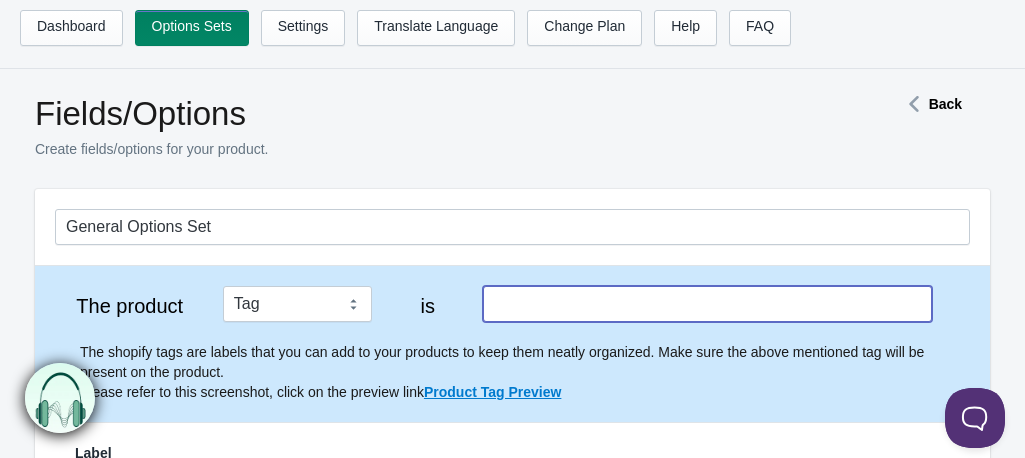 click at bounding box center [707, 304] 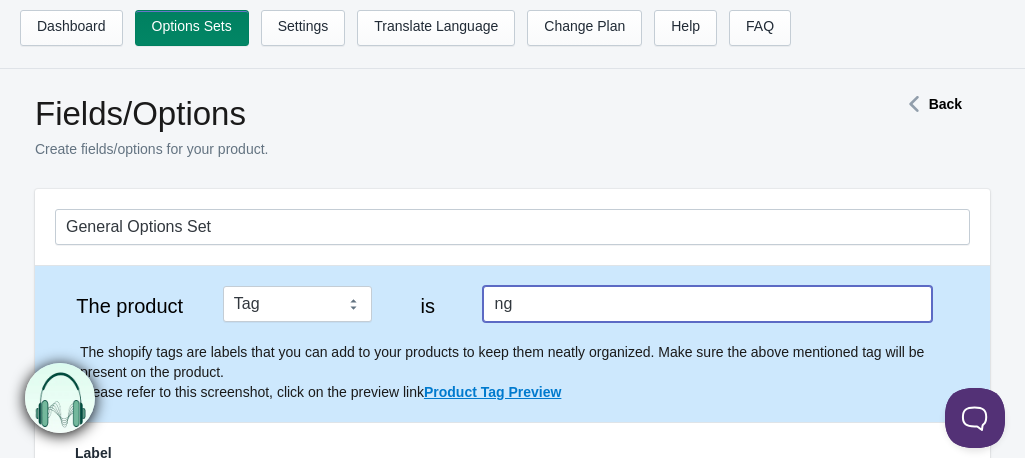 type on "n" 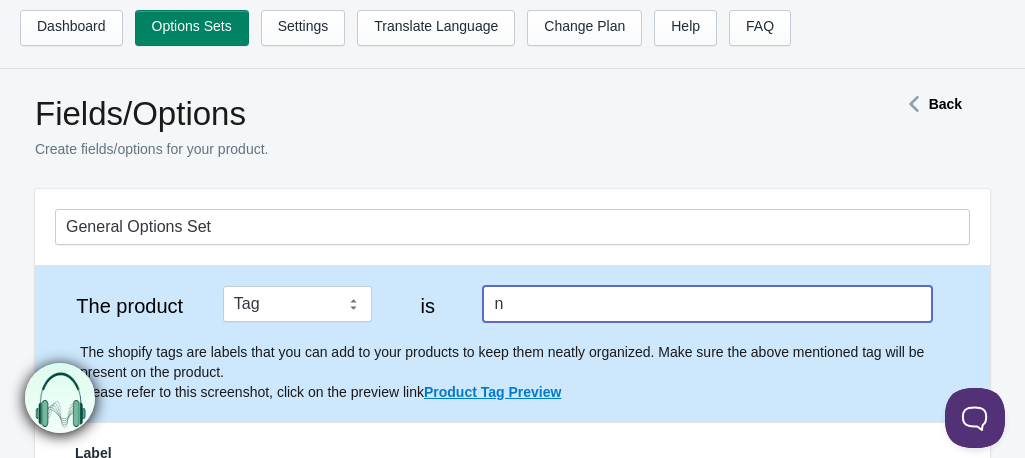 type 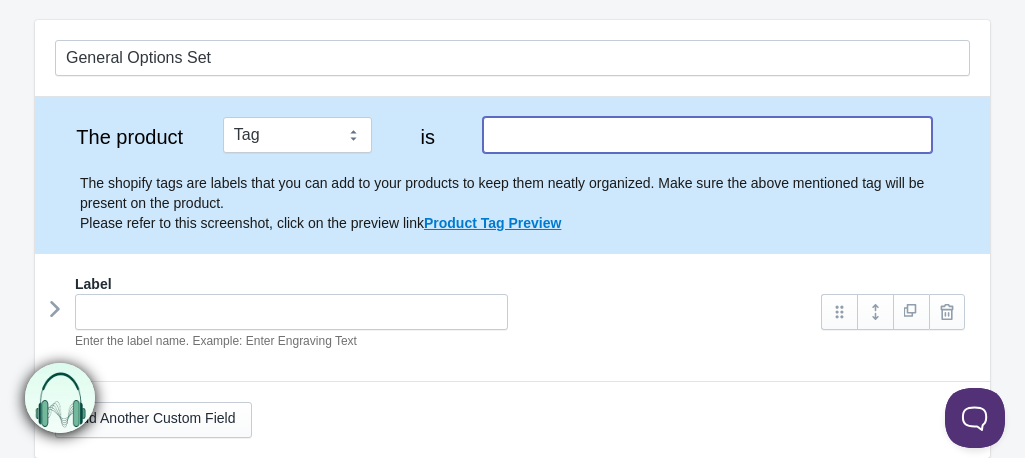 scroll, scrollTop: 200, scrollLeft: 0, axis: vertical 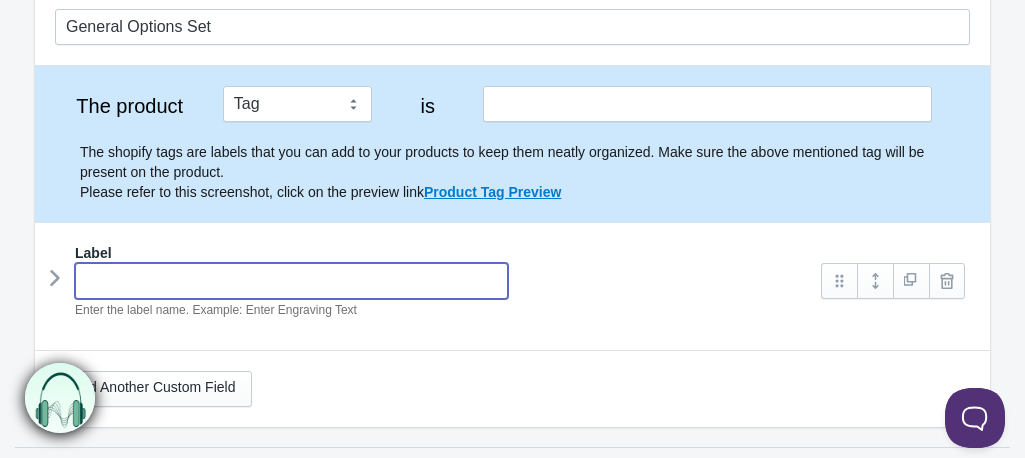click at bounding box center (291, 281) 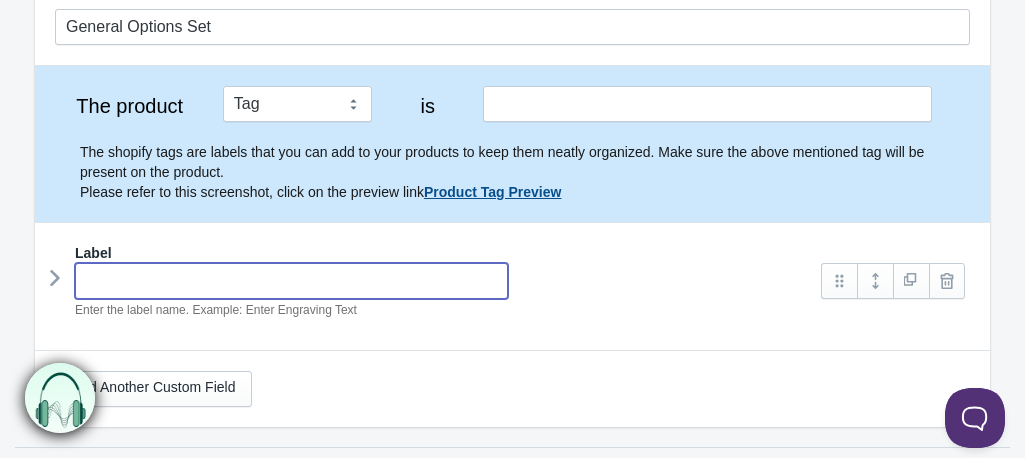 scroll, scrollTop: 0, scrollLeft: 0, axis: both 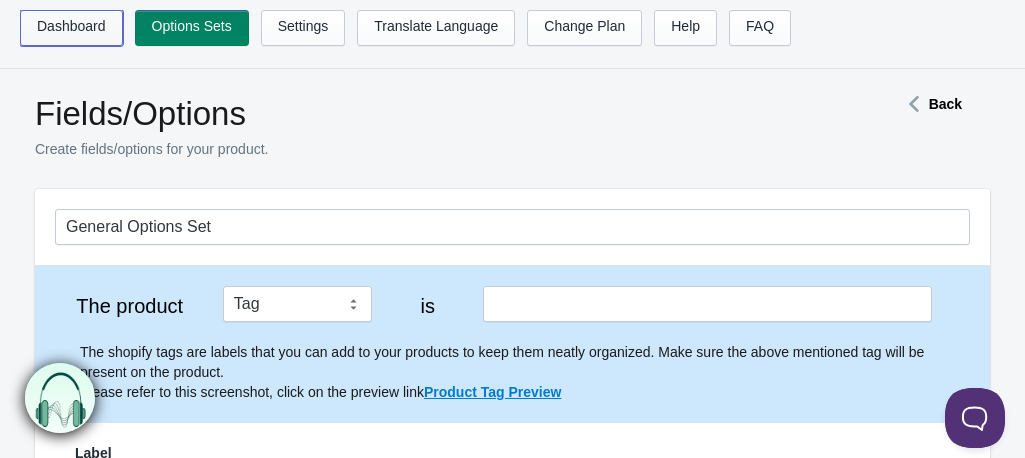 click on "Dashboard" at bounding box center [71, 28] 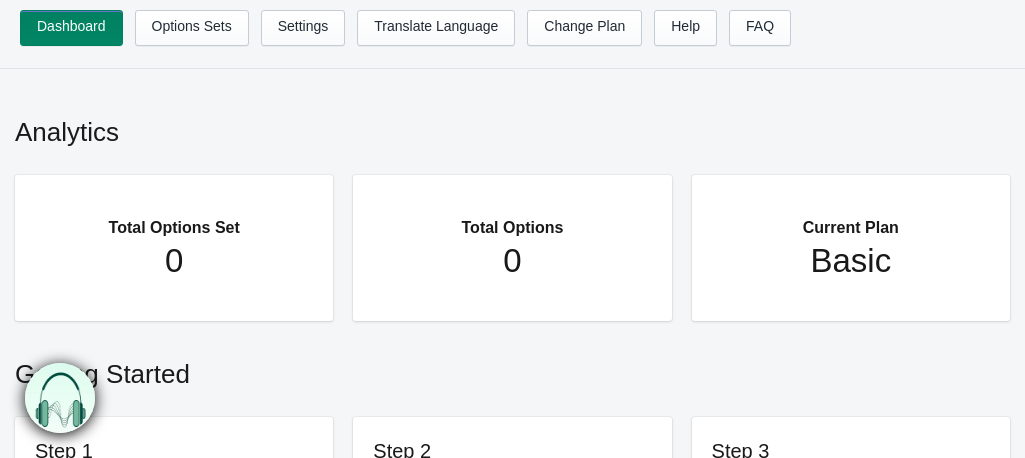 scroll, scrollTop: 0, scrollLeft: 0, axis: both 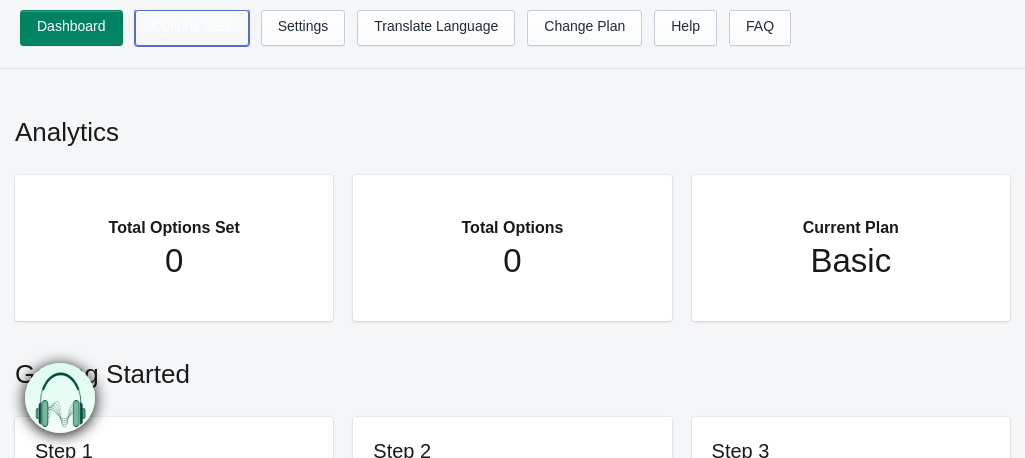 click on "Options Sets" at bounding box center (192, 28) 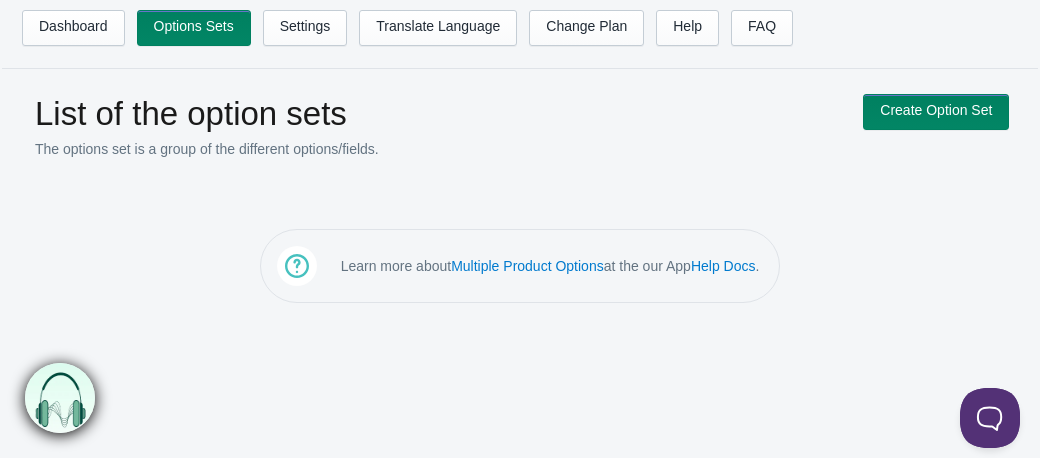 scroll, scrollTop: 0, scrollLeft: 0, axis: both 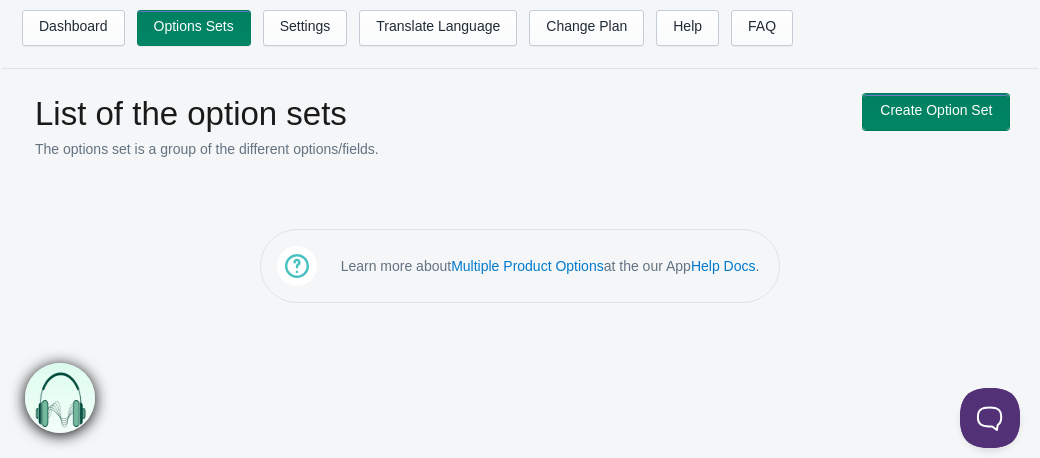 click on "Create Option Set" at bounding box center [936, 112] 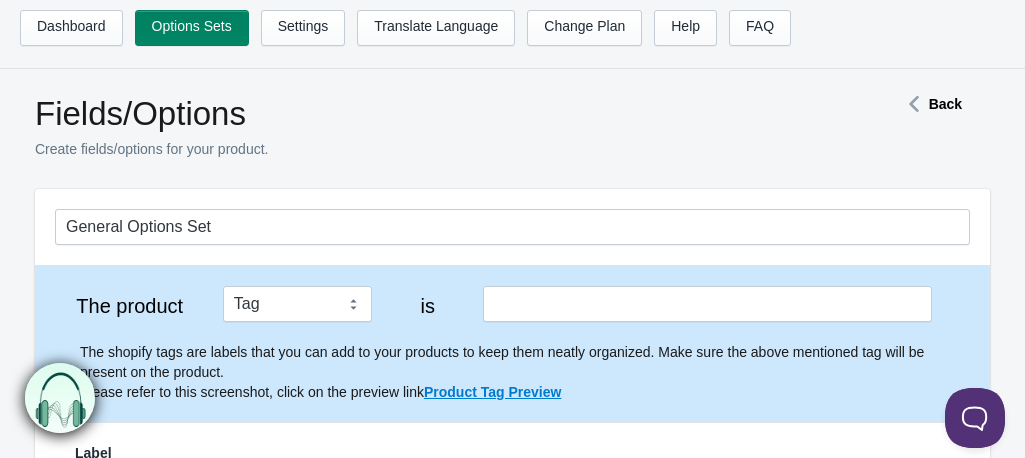scroll, scrollTop: 0, scrollLeft: 0, axis: both 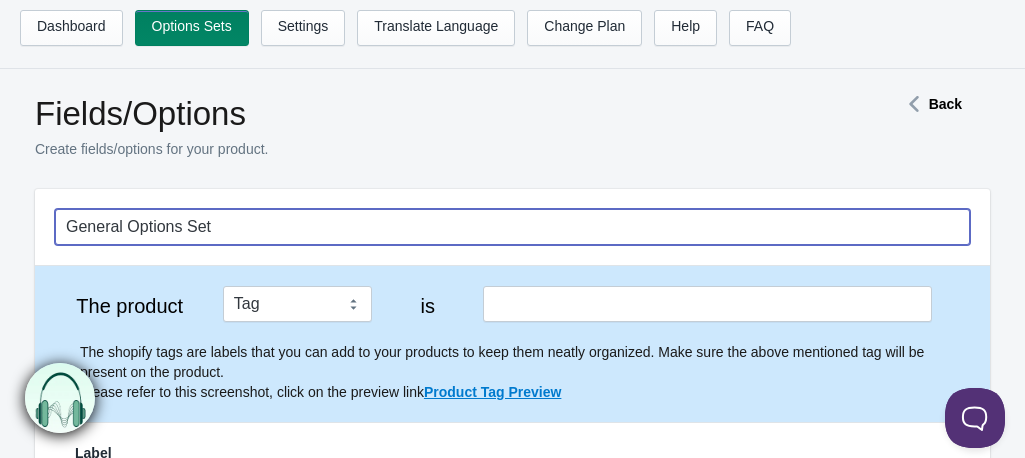 click on "General Options Set" at bounding box center (512, 227) 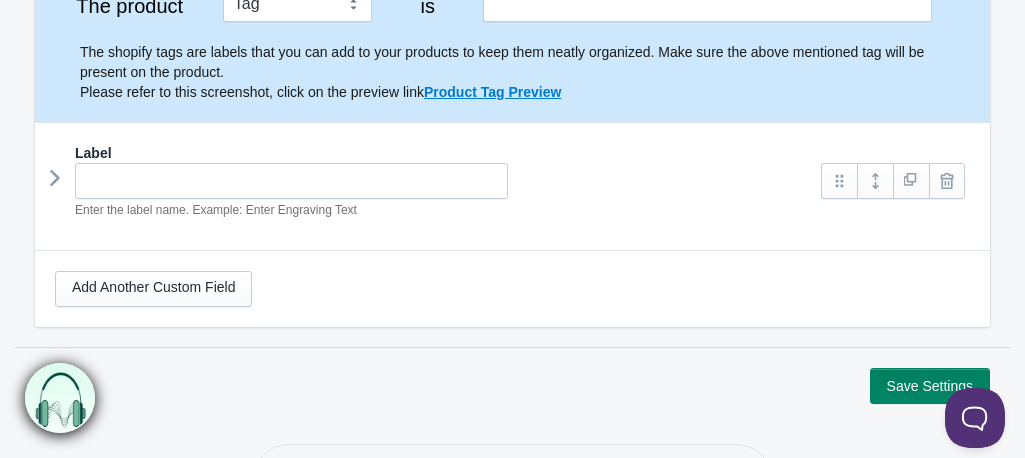 scroll, scrollTop: 0, scrollLeft: 0, axis: both 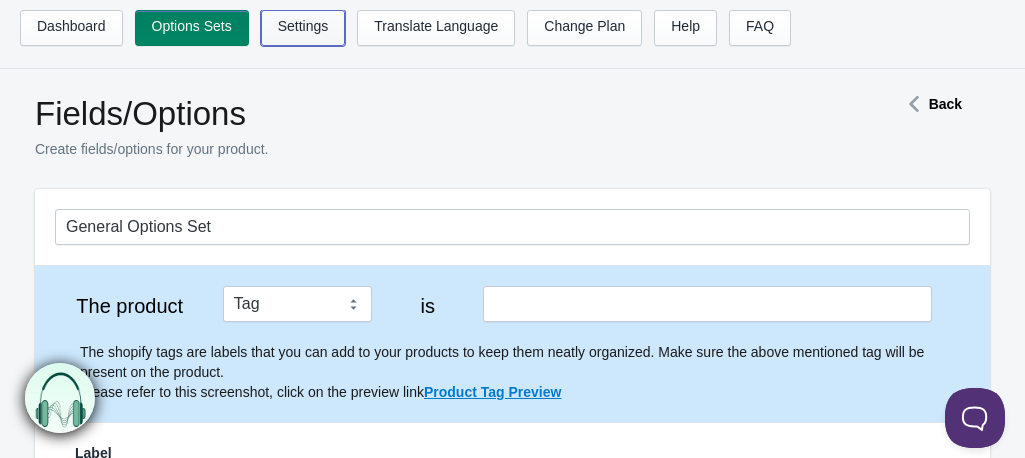 click on "Settings" at bounding box center (303, 28) 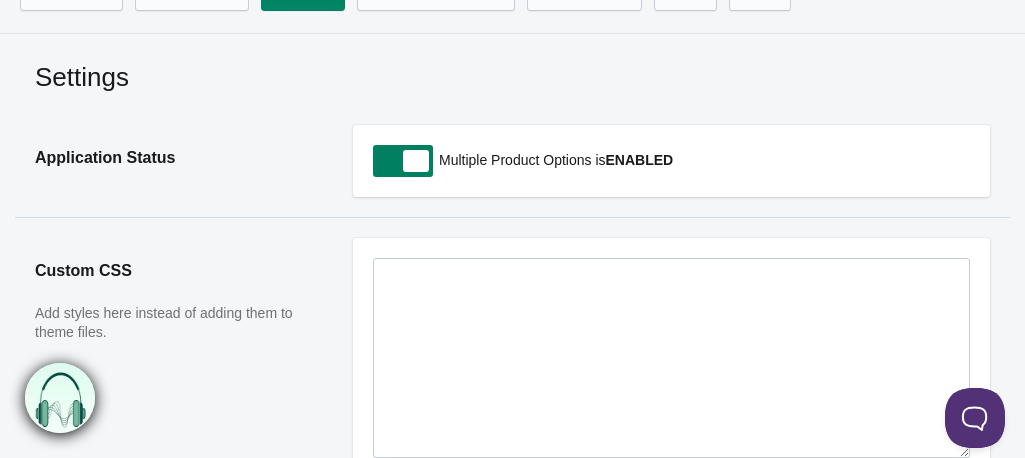 scroll, scrollTop: 0, scrollLeft: 0, axis: both 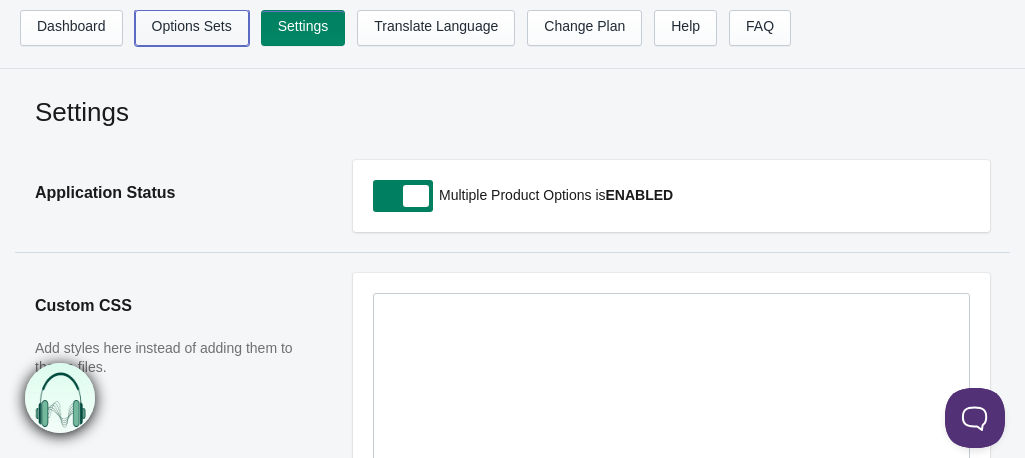 click on "Options Sets" at bounding box center (192, 28) 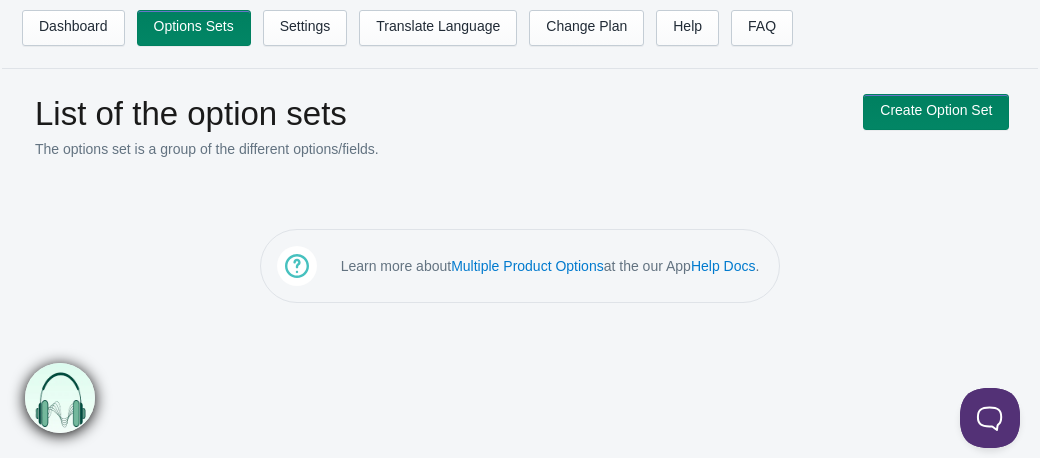 scroll, scrollTop: 0, scrollLeft: 0, axis: both 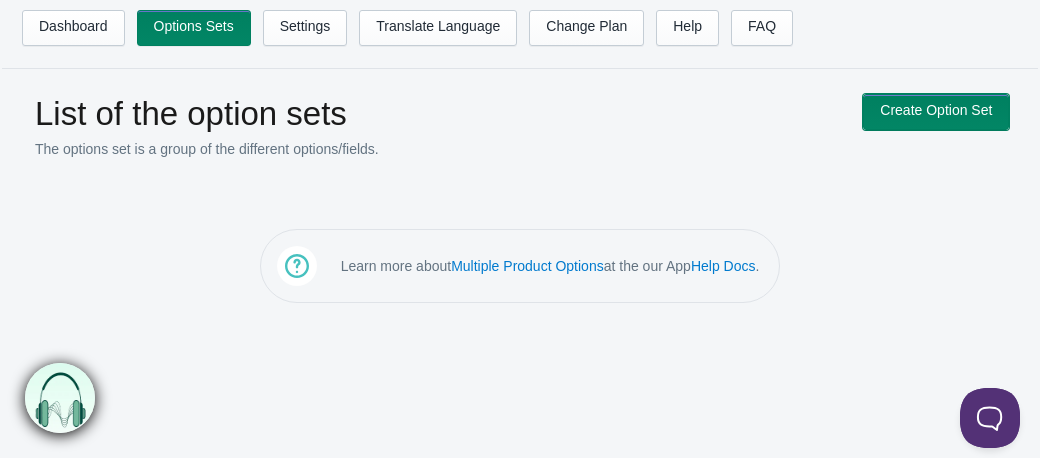 click on "Create Option Set" at bounding box center (936, 112) 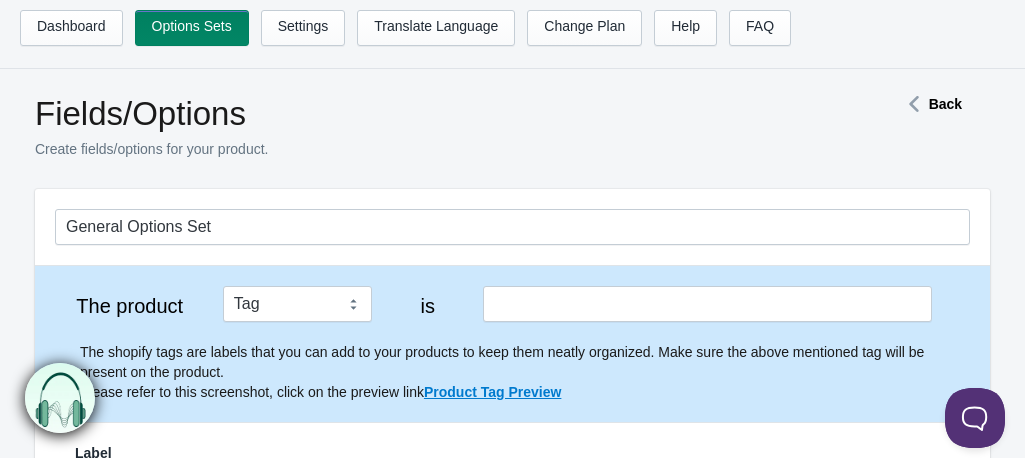 scroll, scrollTop: 0, scrollLeft: 0, axis: both 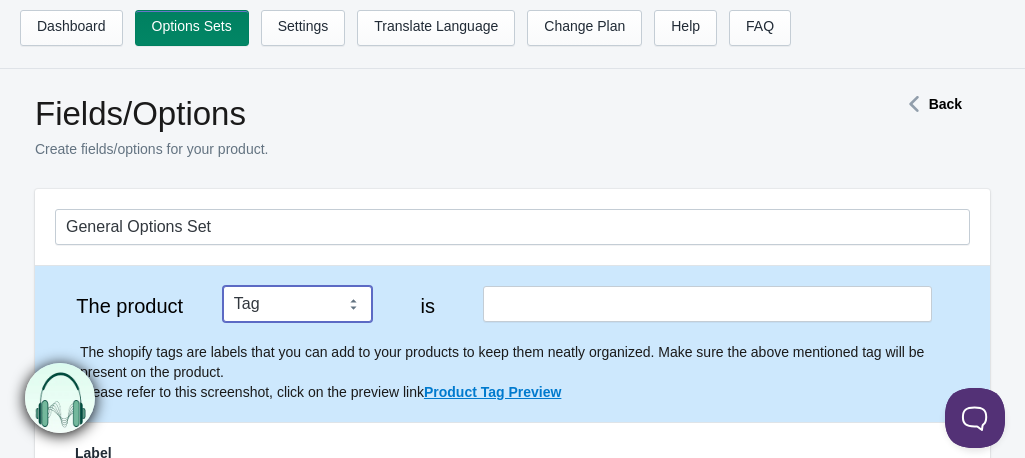 click on "Tag
Vendor
Type
URL
Handle
All Products" at bounding box center (297, 304) 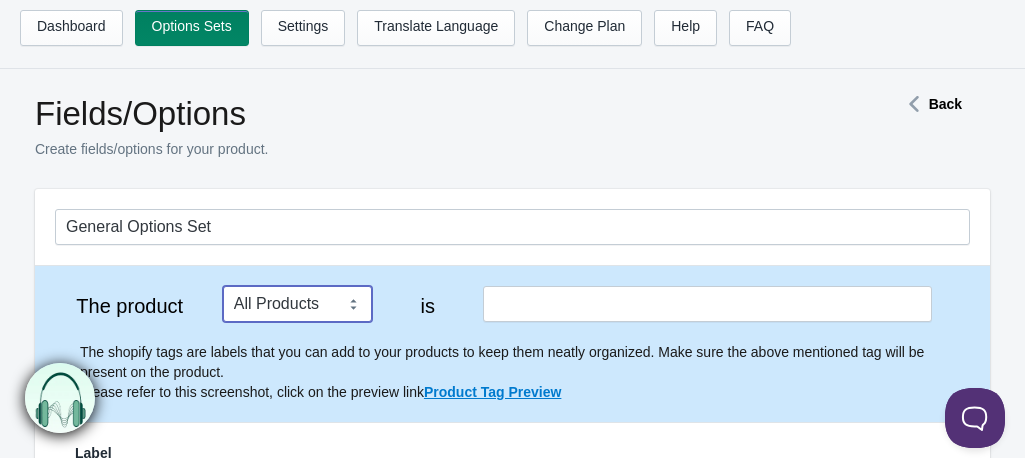 click on "Tag
Vendor
Type
URL
Handle
All Products" at bounding box center [297, 304] 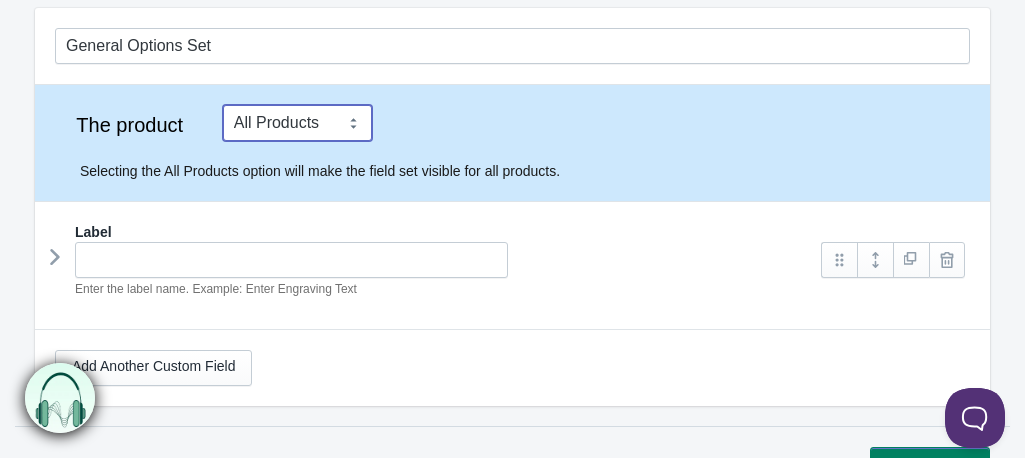 scroll, scrollTop: 200, scrollLeft: 0, axis: vertical 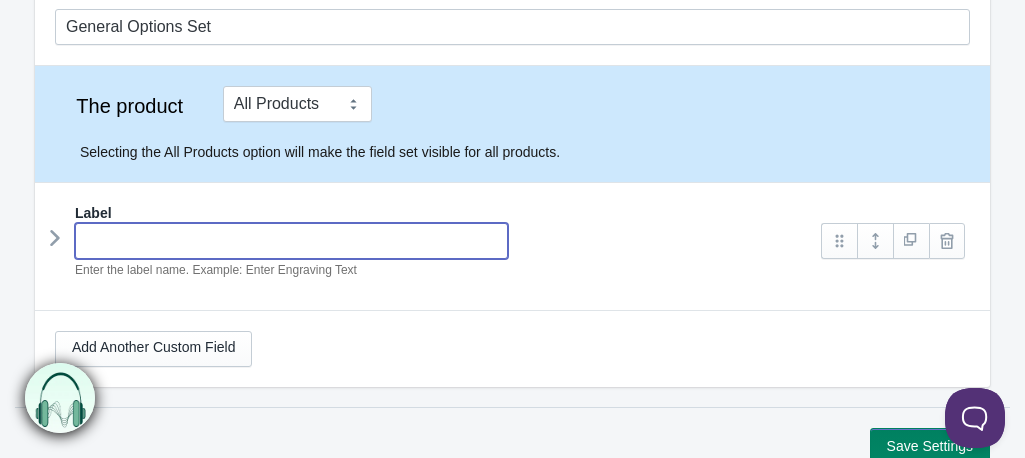 click at bounding box center (291, 241) 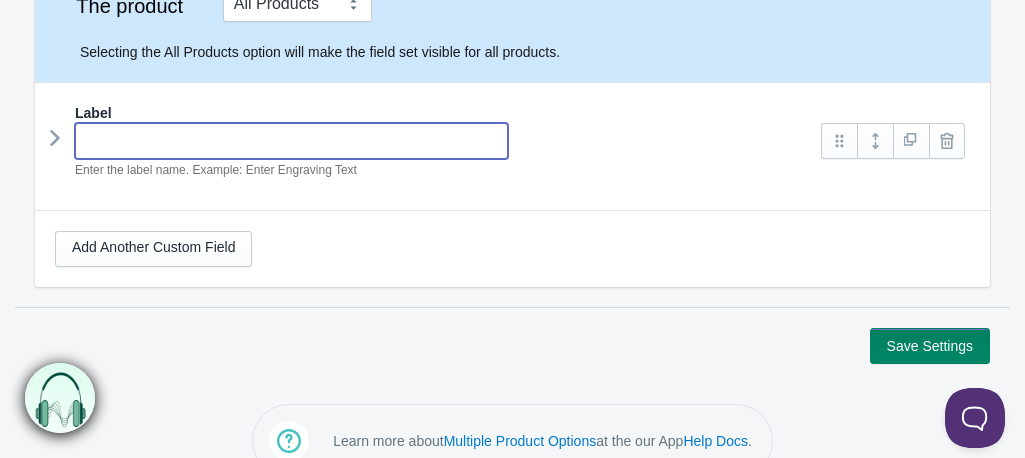 click at bounding box center [291, 141] 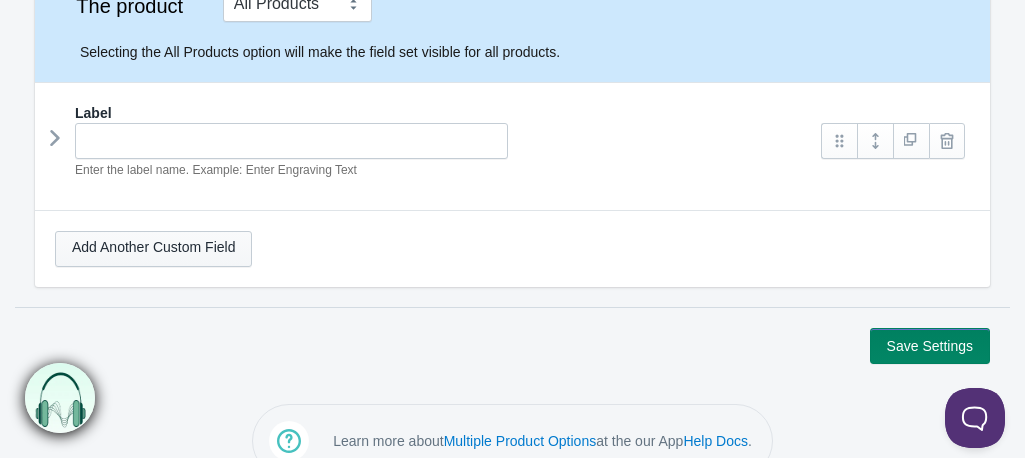 click on "Add Another Custom Field" at bounding box center [153, 249] 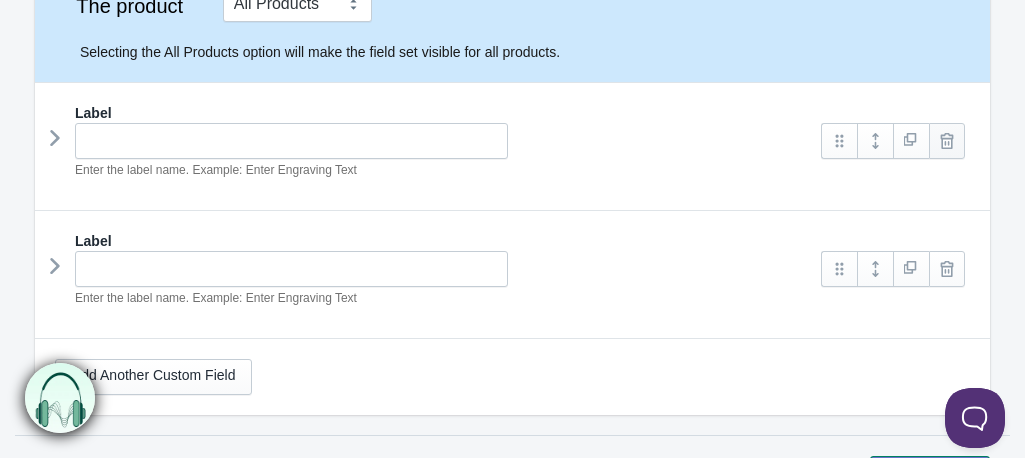 click at bounding box center (947, 141) 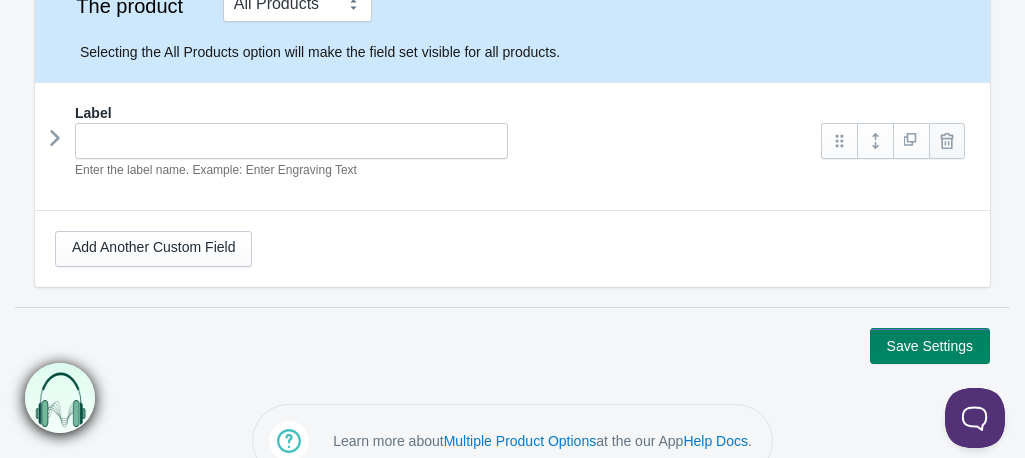 click at bounding box center (947, 141) 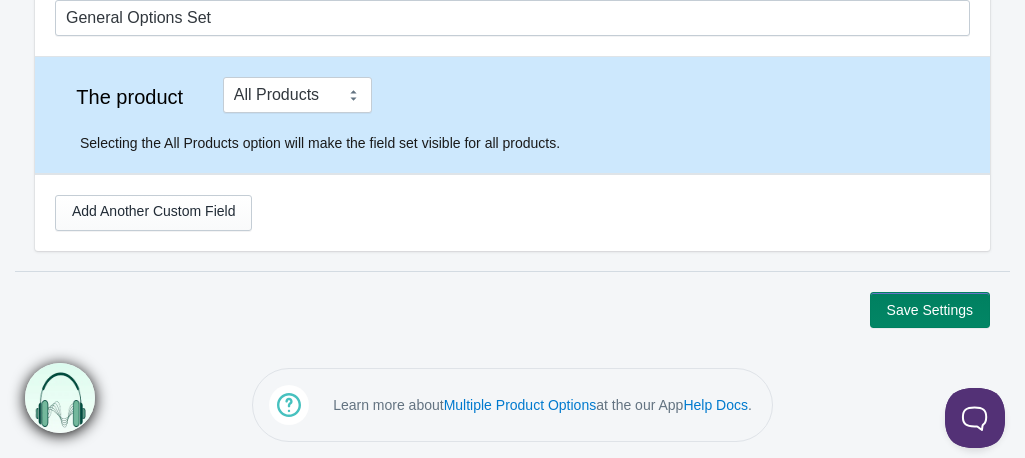 scroll, scrollTop: 9, scrollLeft: 0, axis: vertical 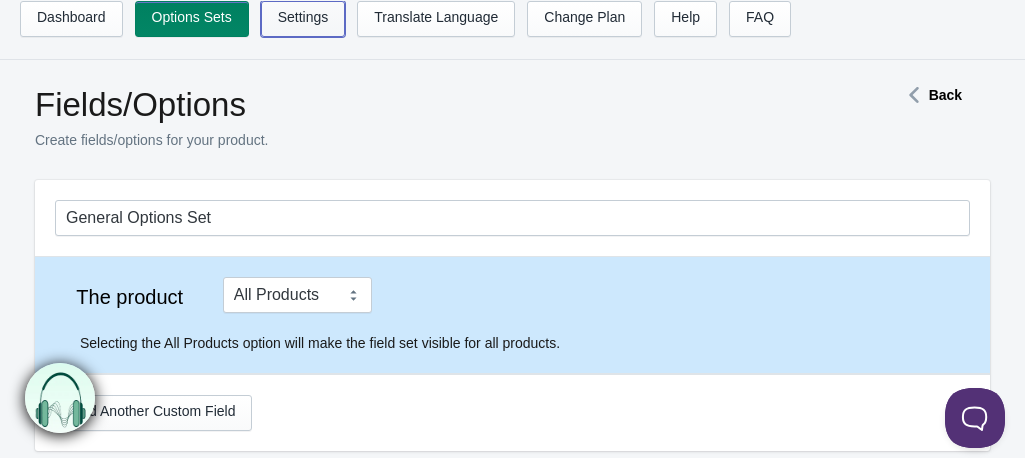 click on "Settings" at bounding box center (303, 19) 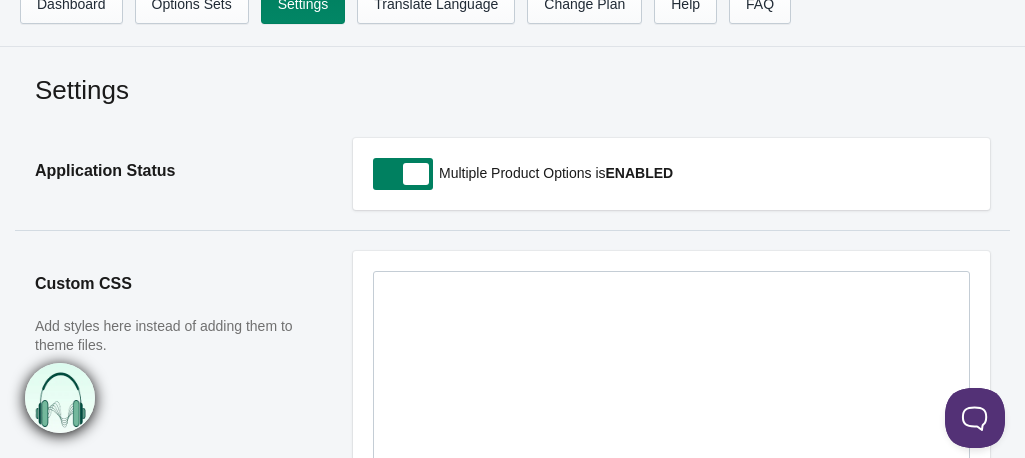 scroll, scrollTop: 0, scrollLeft: 0, axis: both 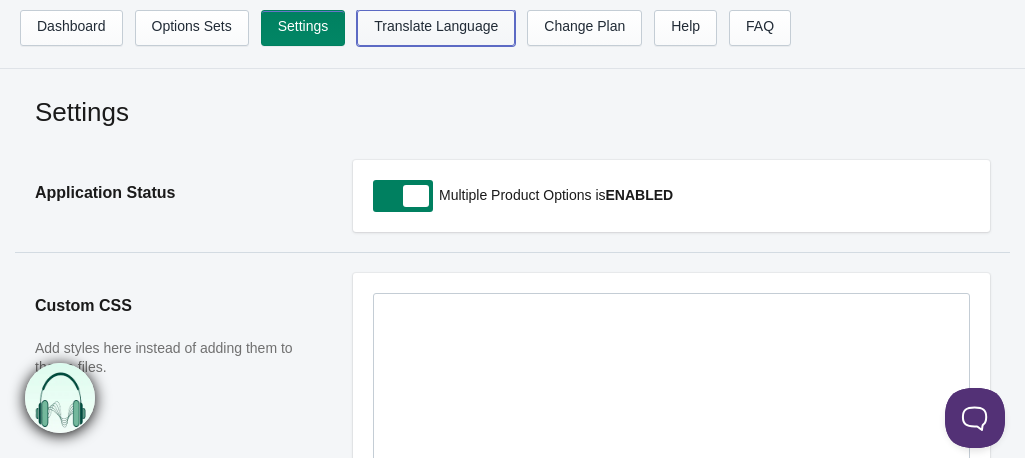 click on "Translate Language" at bounding box center (436, 28) 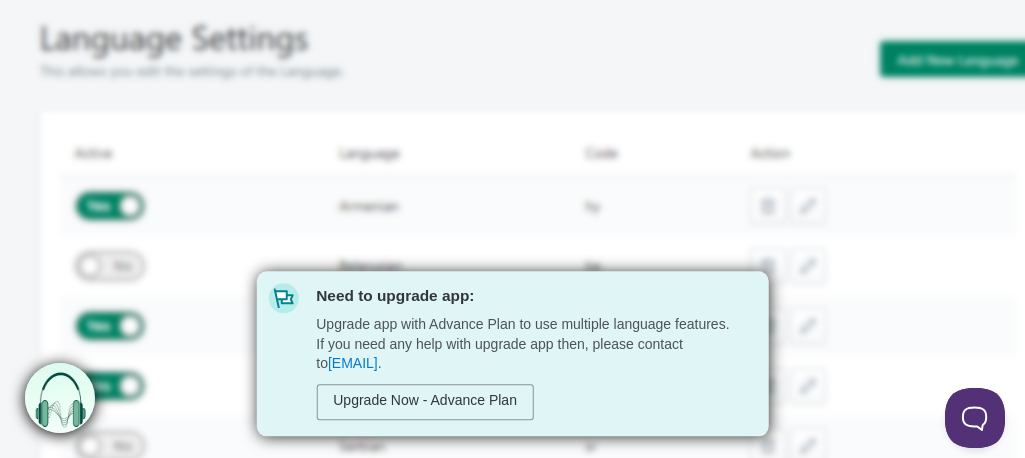 scroll, scrollTop: 200, scrollLeft: 0, axis: vertical 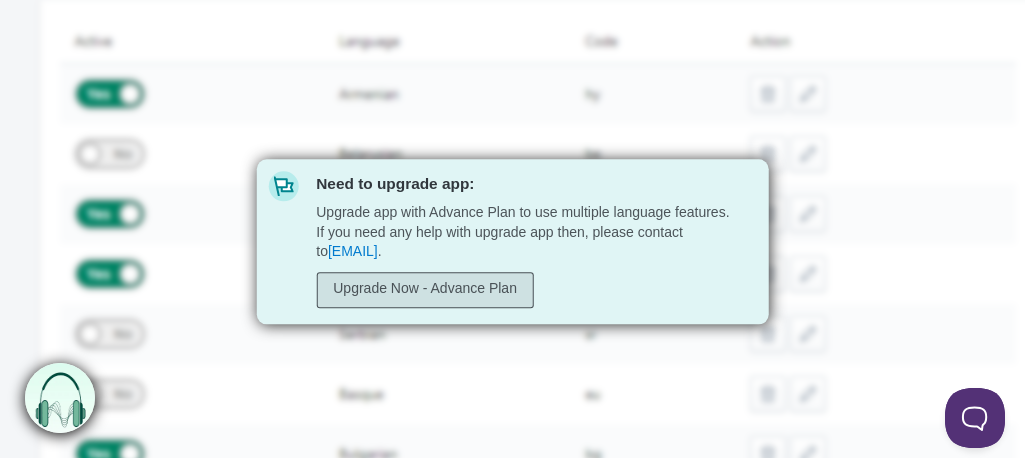 click on "Upgrade Now - Advance Plan" at bounding box center (425, 290) 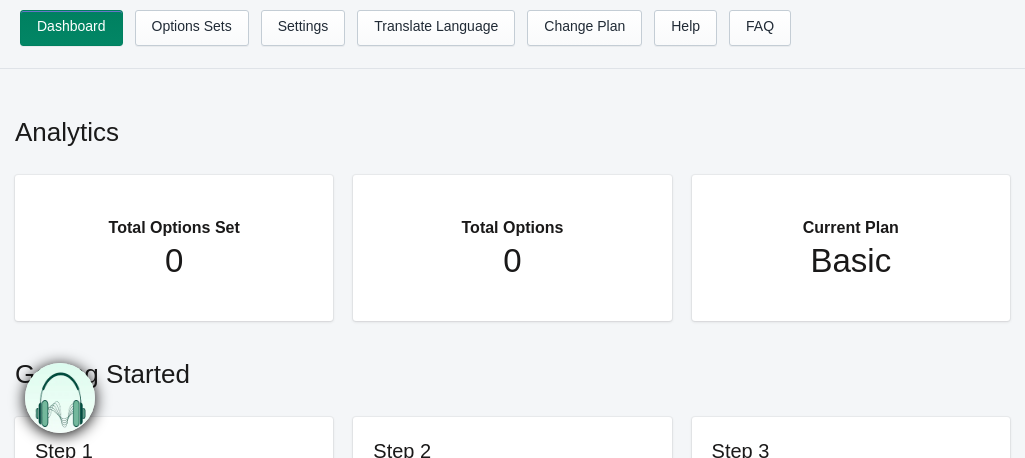 scroll, scrollTop: 0, scrollLeft: 0, axis: both 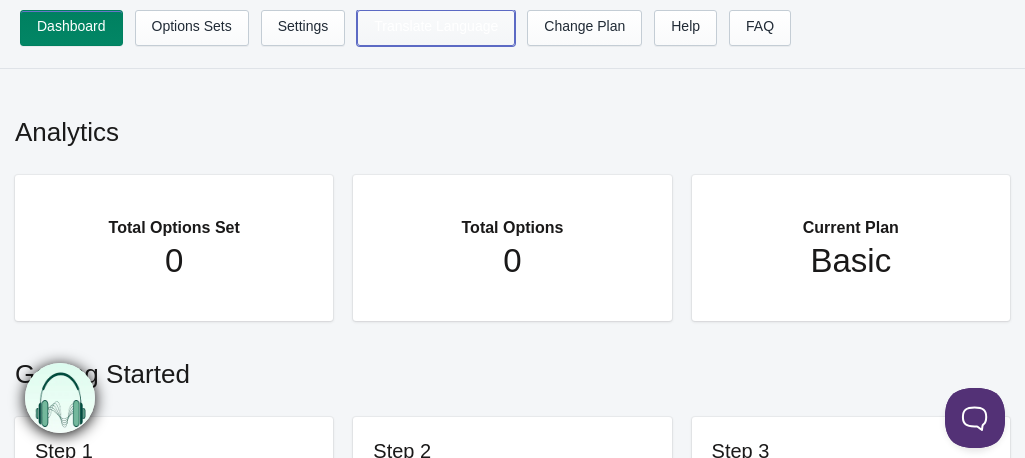 click on "Translate Language" at bounding box center (436, 28) 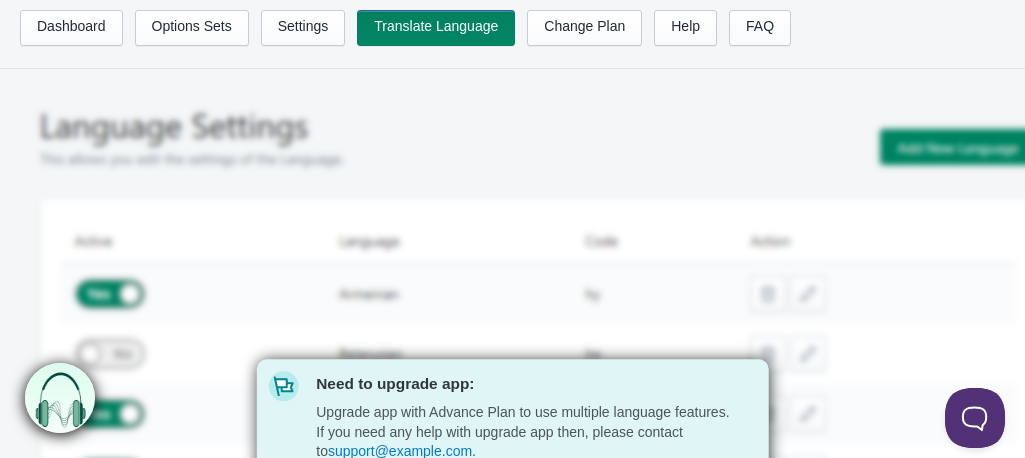 scroll, scrollTop: 200, scrollLeft: 0, axis: vertical 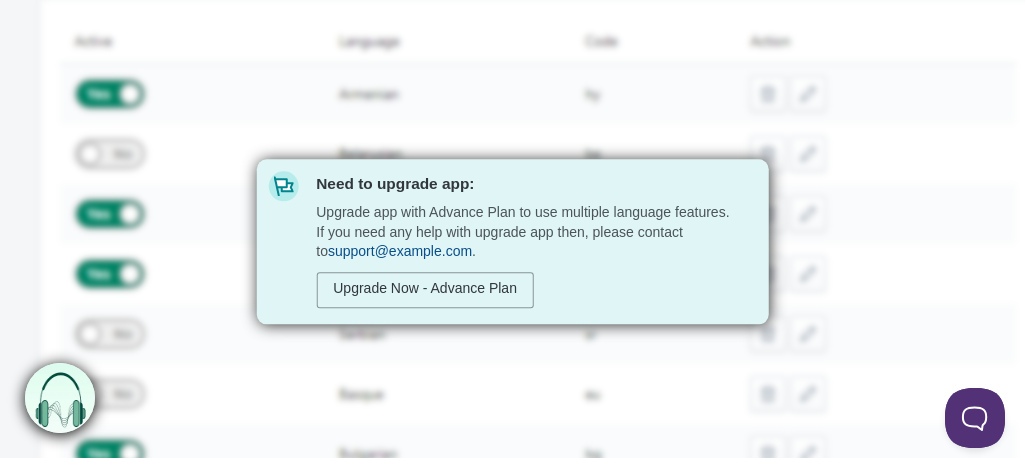 click on "support@example.com" at bounding box center [400, 252] 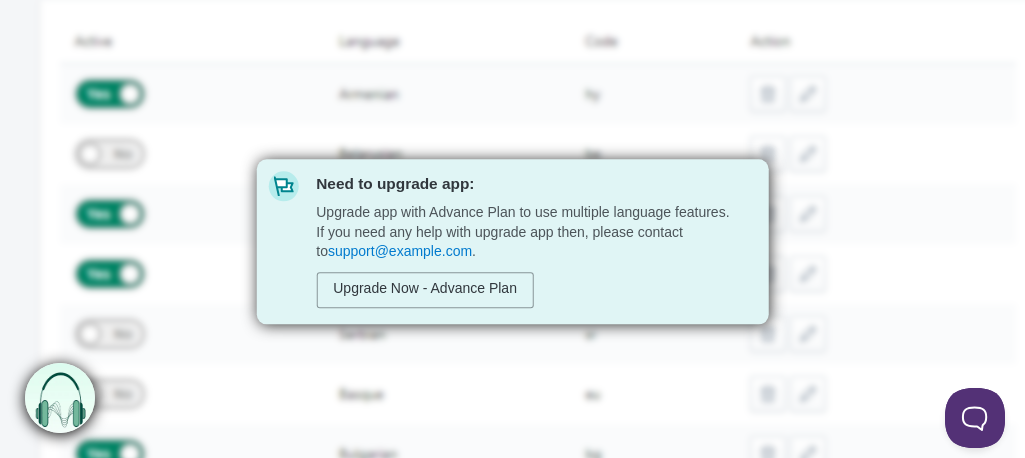 scroll, scrollTop: 0, scrollLeft: 0, axis: both 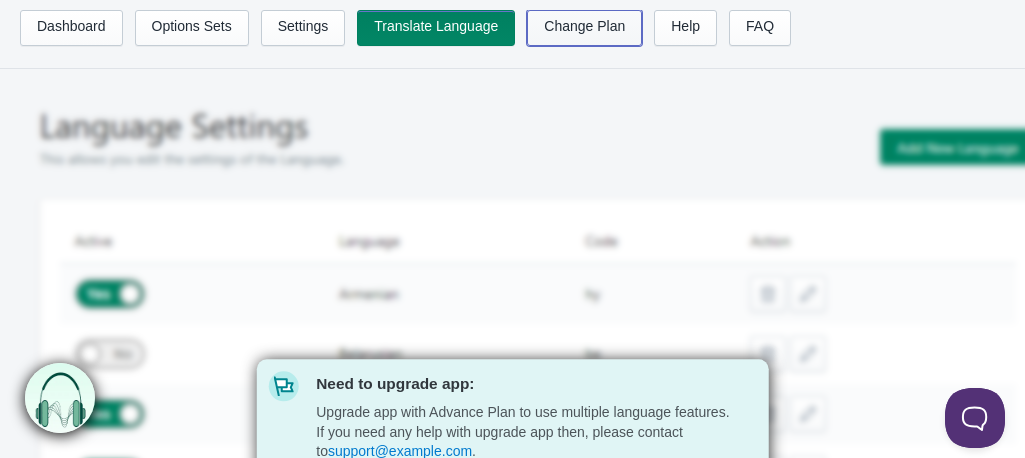 click on "Change Plan" at bounding box center (584, 28) 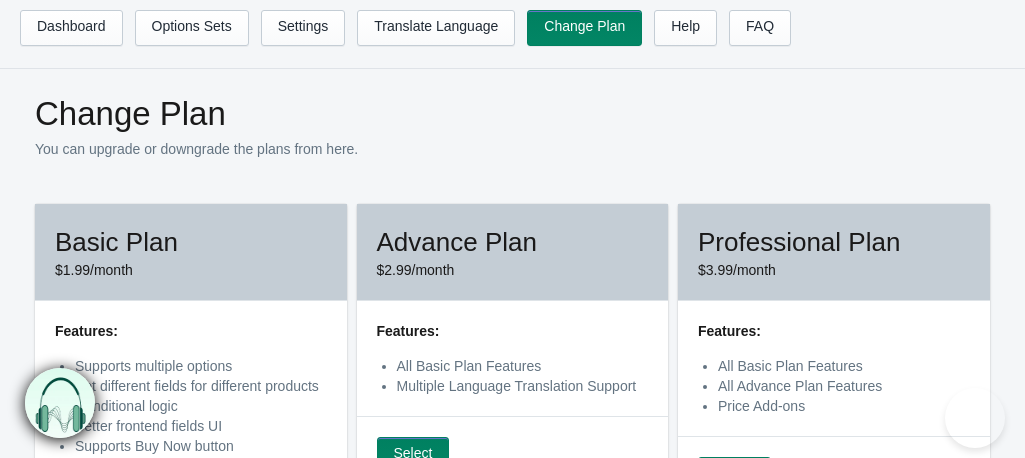 scroll, scrollTop: 0, scrollLeft: 0, axis: both 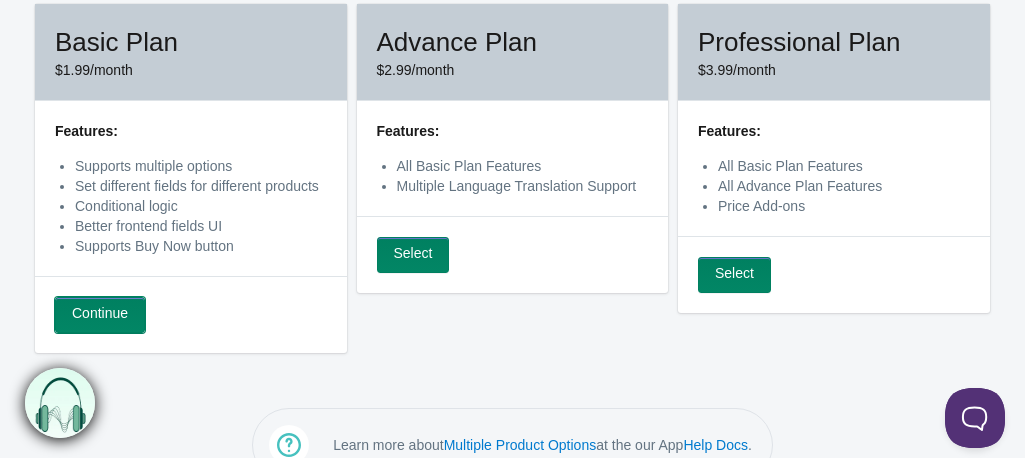 click on "Continue" at bounding box center (100, 315) 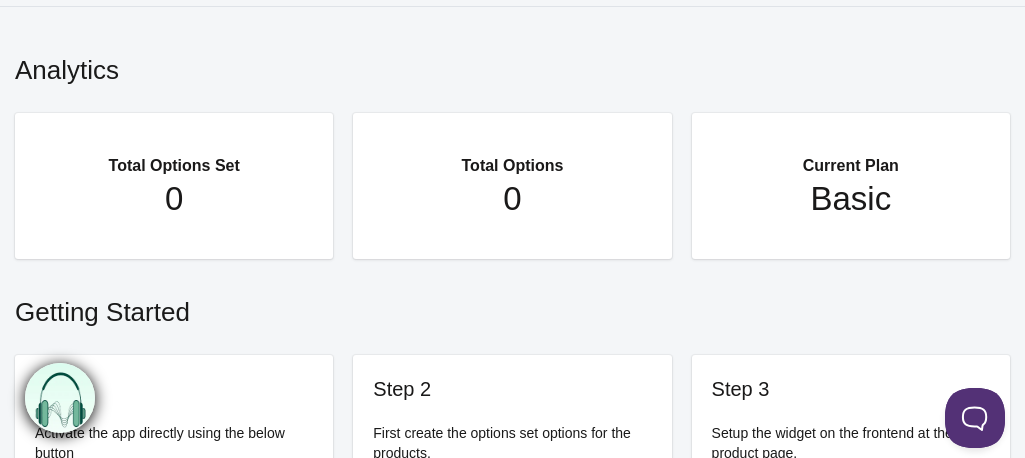 scroll, scrollTop: 0, scrollLeft: 0, axis: both 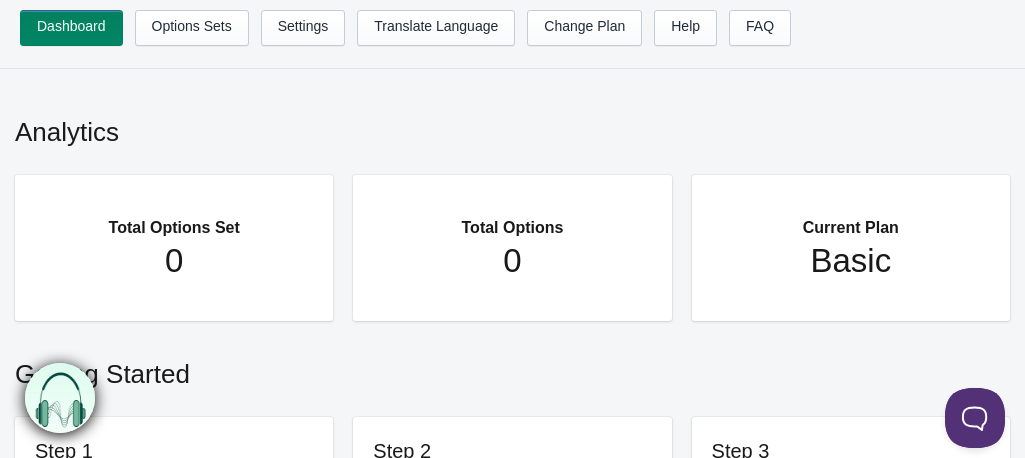 click on "Current Plan" at bounding box center [851, 218] 